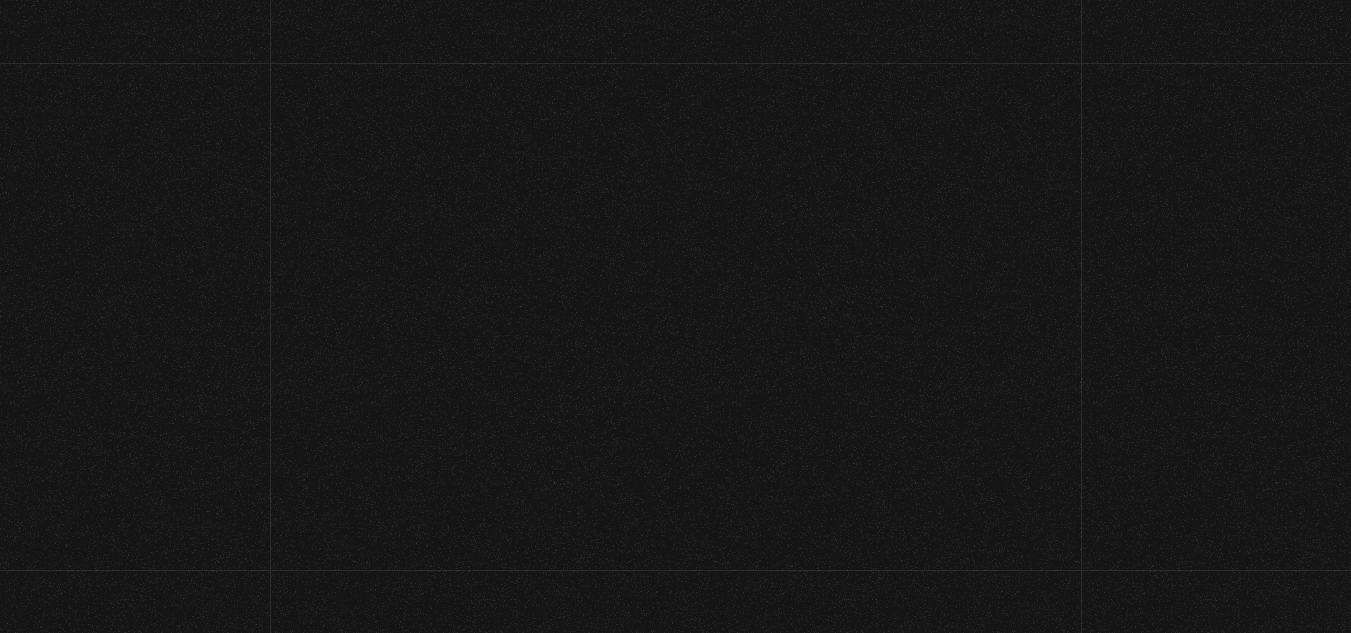 scroll, scrollTop: 0, scrollLeft: 0, axis: both 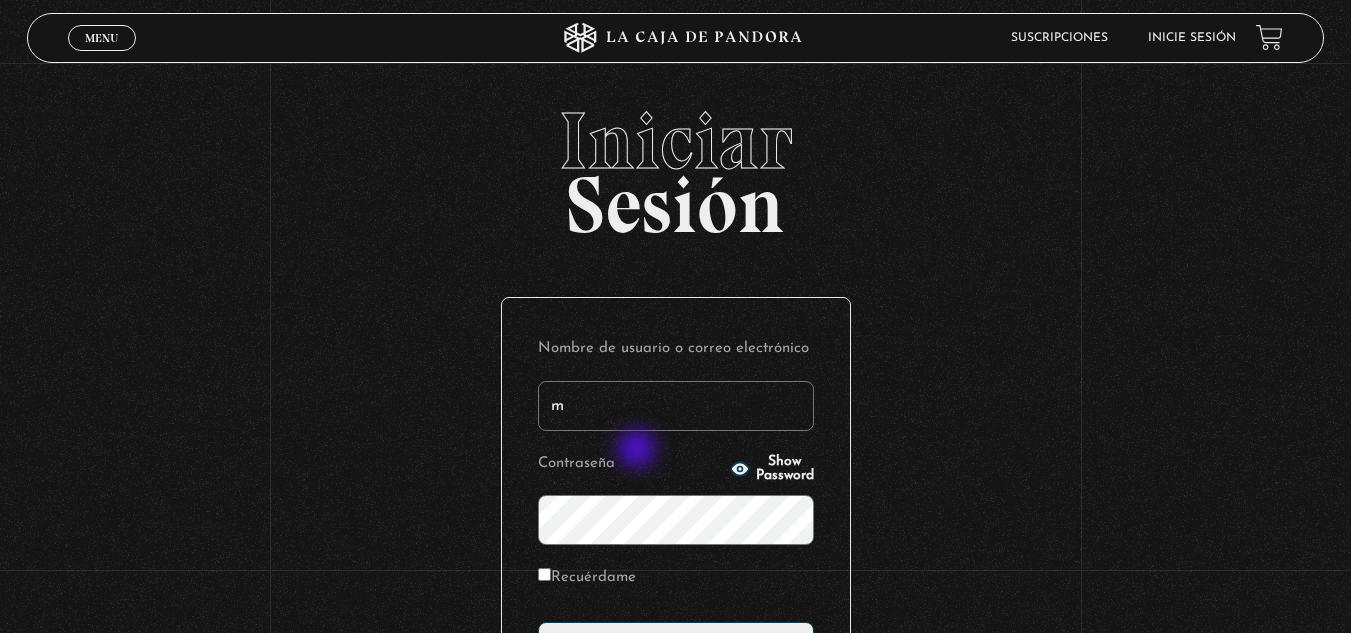 type on "milenagram@gmail.com" 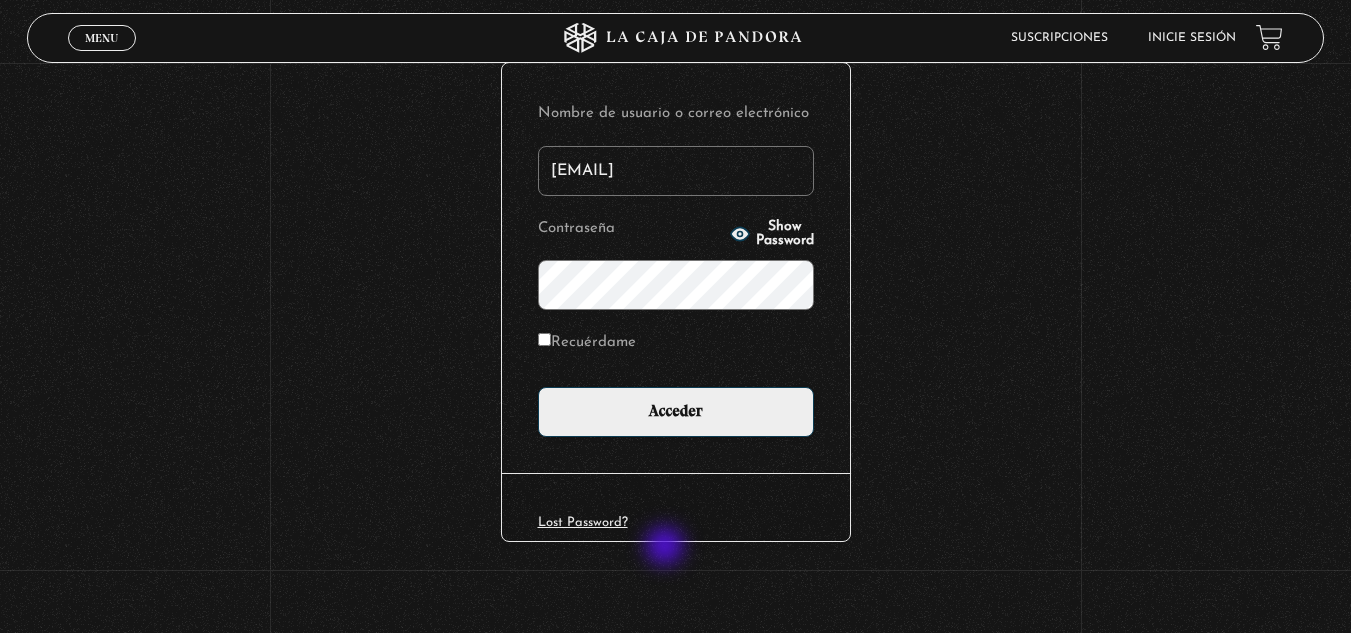 scroll, scrollTop: 244, scrollLeft: 0, axis: vertical 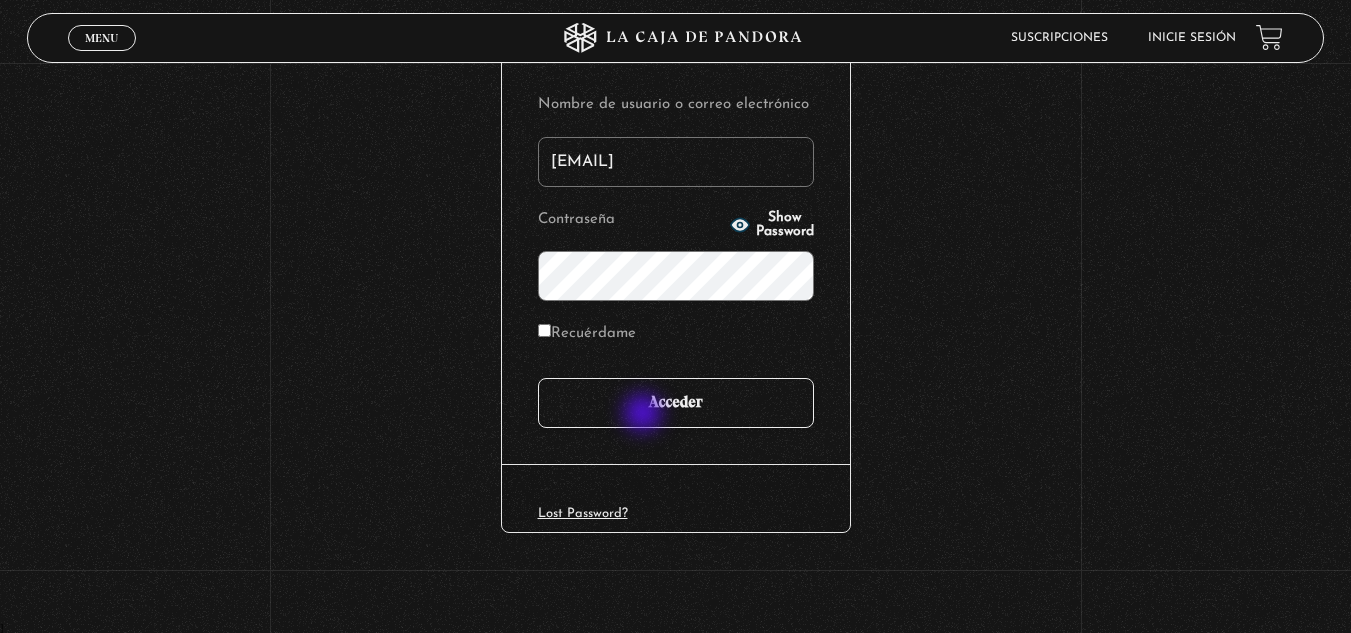 click on "Acceder" at bounding box center [676, 403] 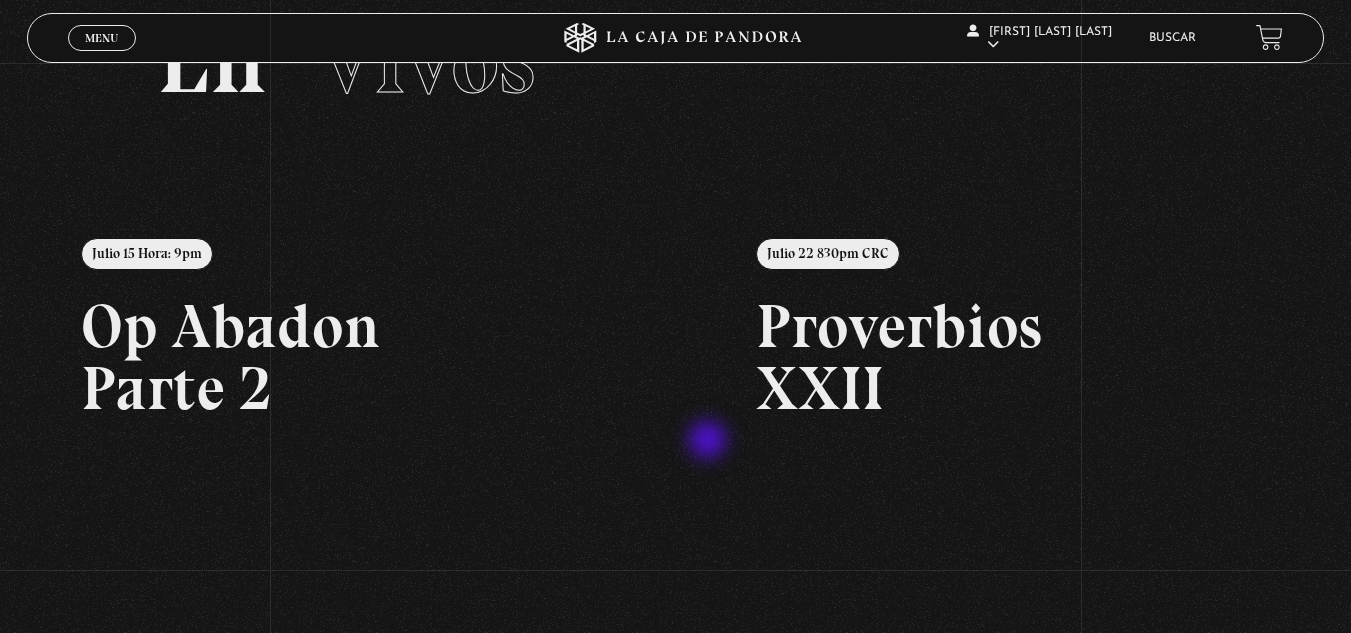 scroll, scrollTop: 200, scrollLeft: 0, axis: vertical 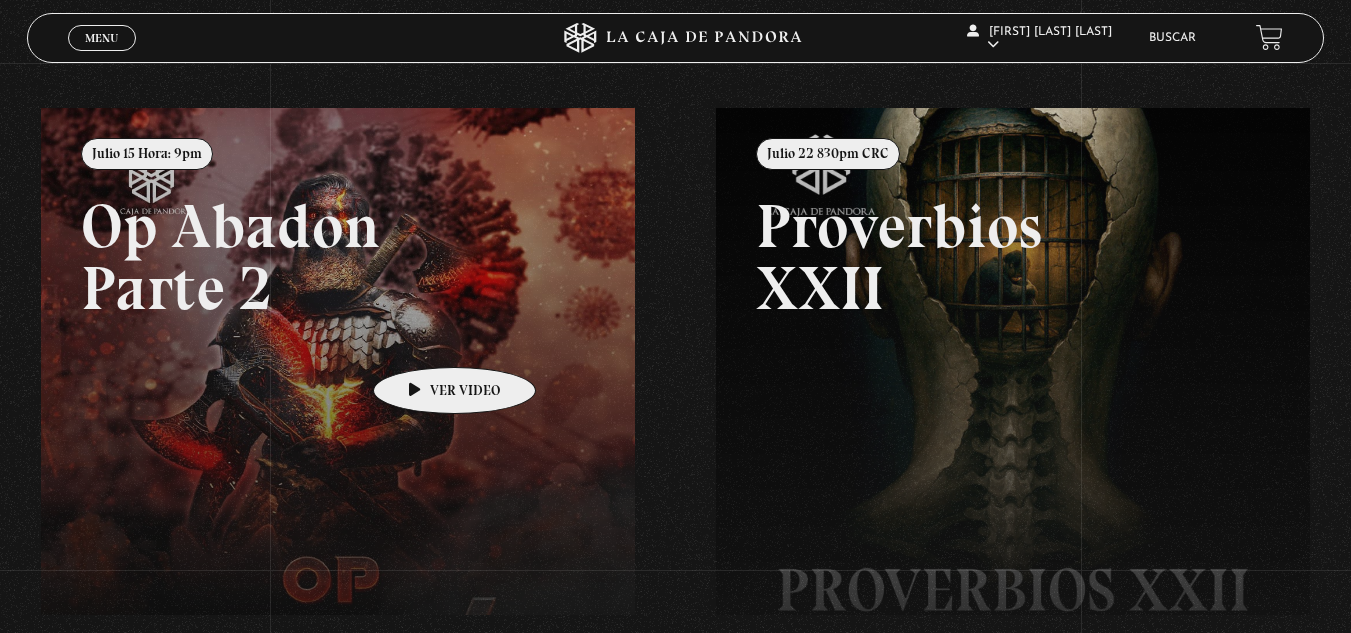 click at bounding box center (716, 424) 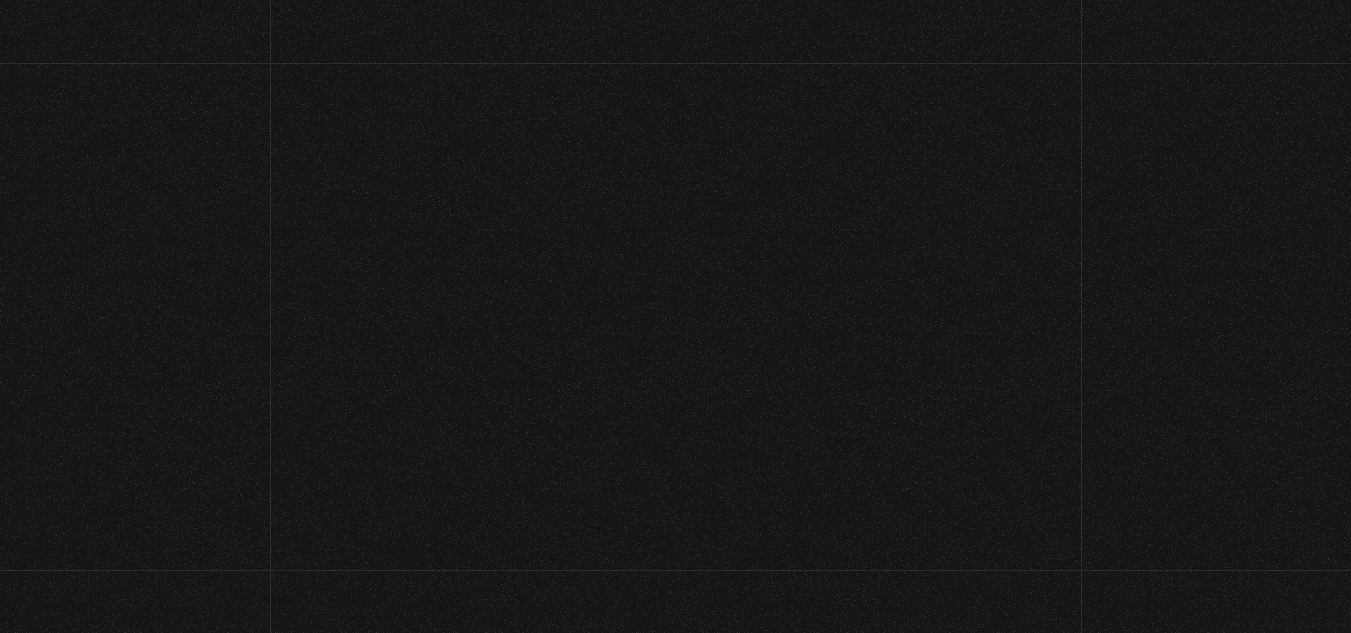 scroll, scrollTop: 0, scrollLeft: 0, axis: both 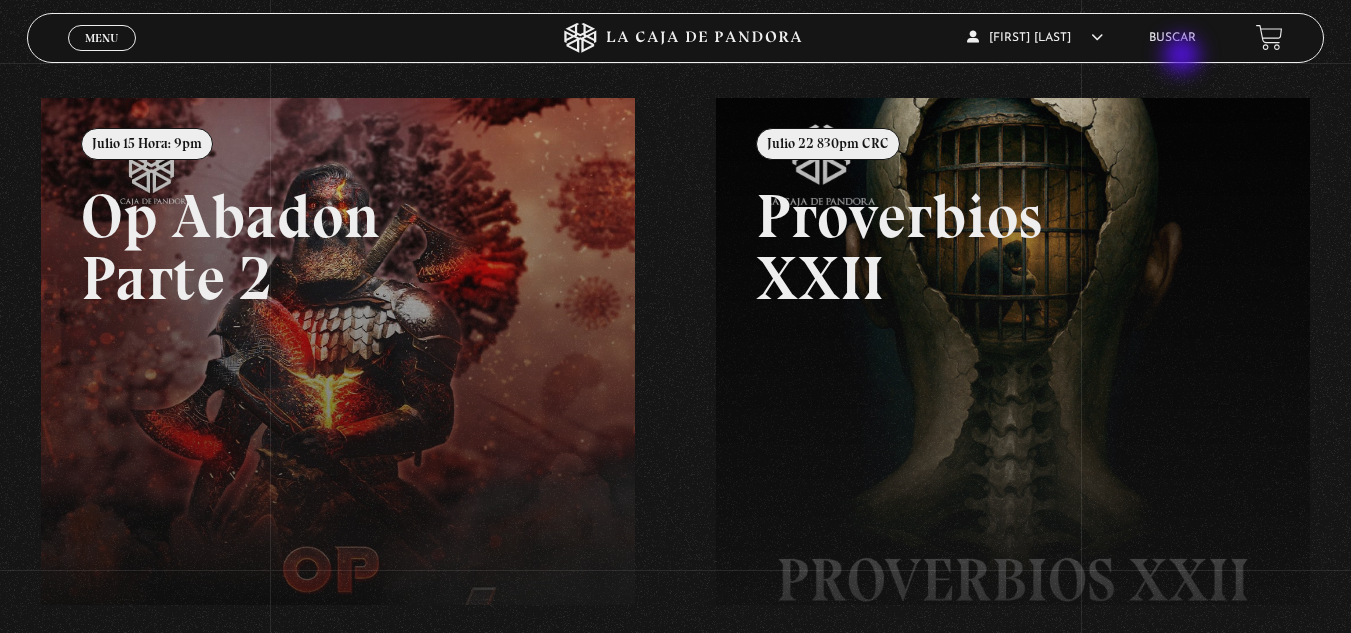 click on "Milena Granados Montero
En vivos
Pandora
Centinelas
Mi cuenta
Salir
Buscar" at bounding box center [1080, 37] 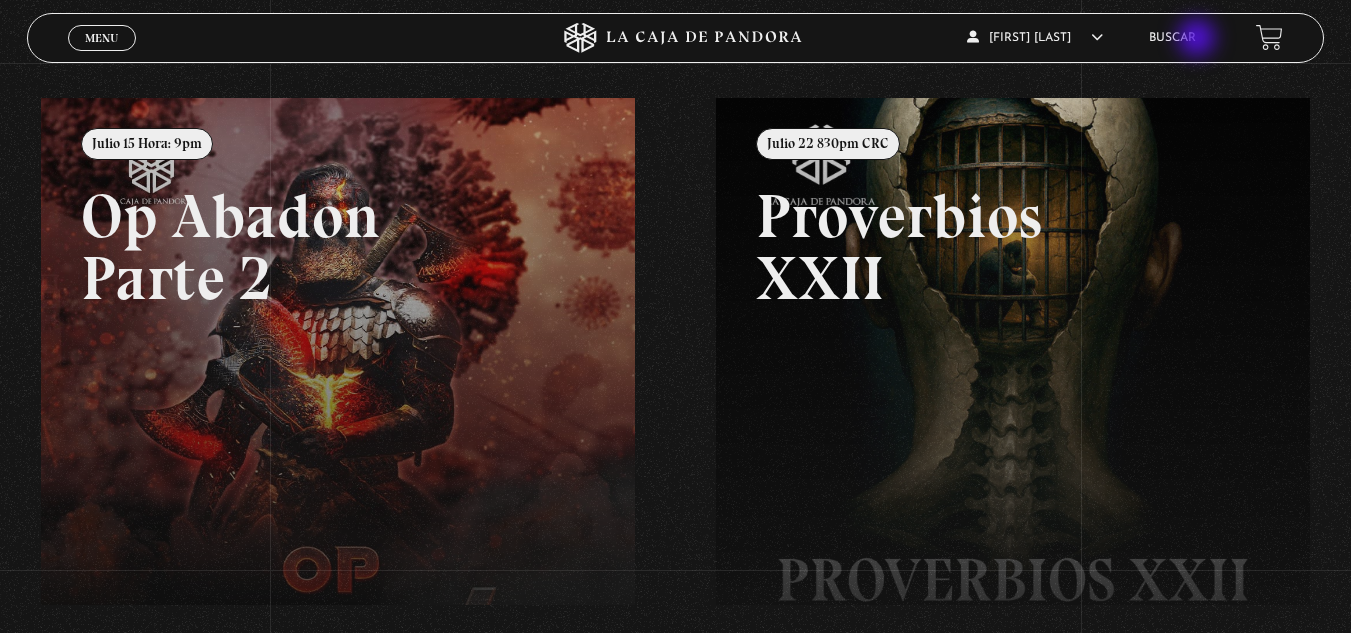 click on "Buscar" at bounding box center (1172, 38) 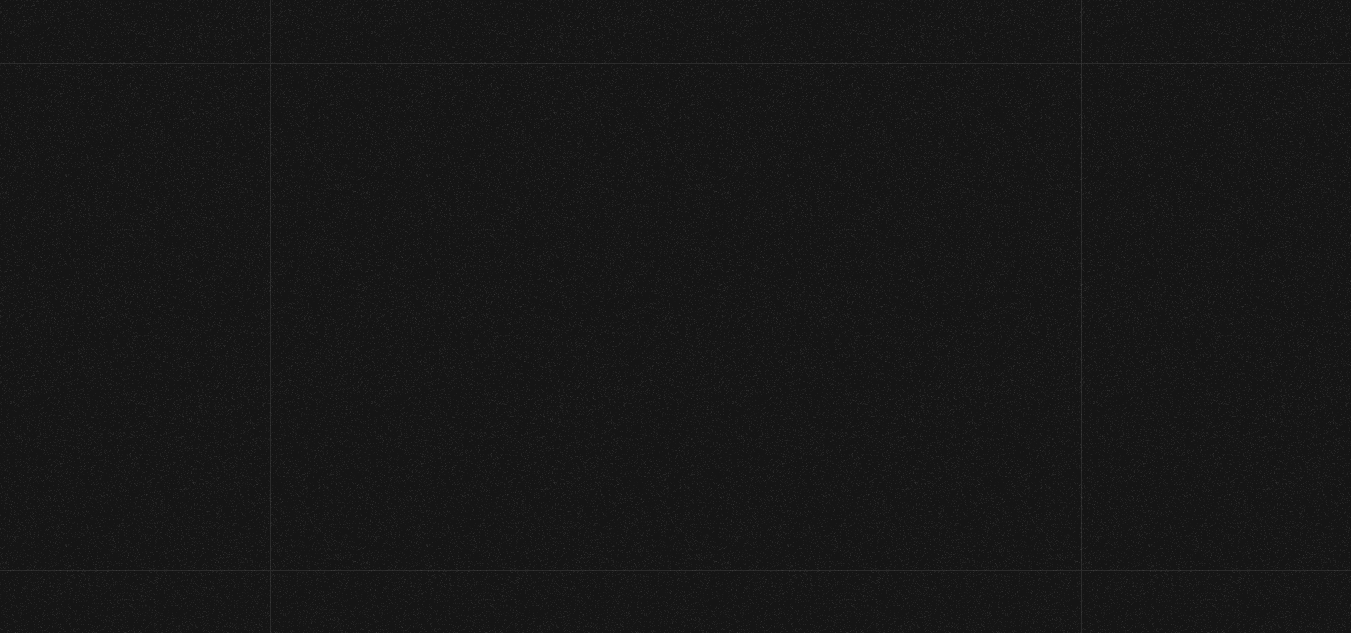scroll, scrollTop: 0, scrollLeft: 0, axis: both 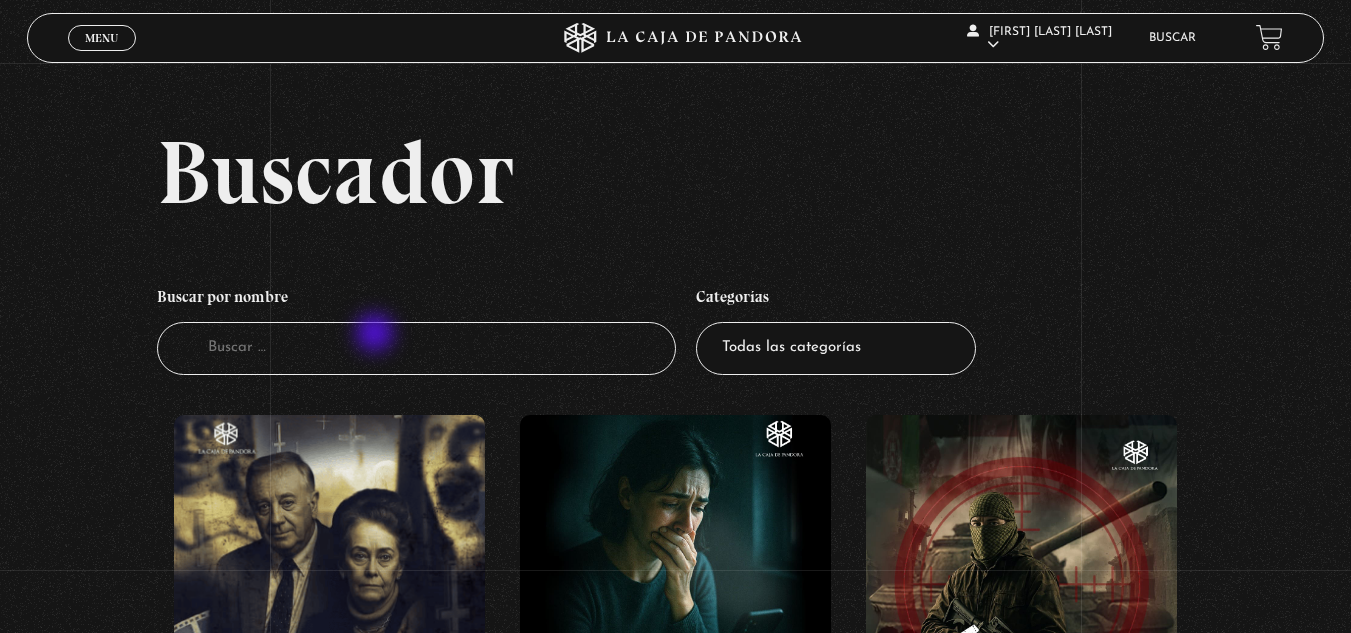 click on "Buscador" at bounding box center (416, 348) 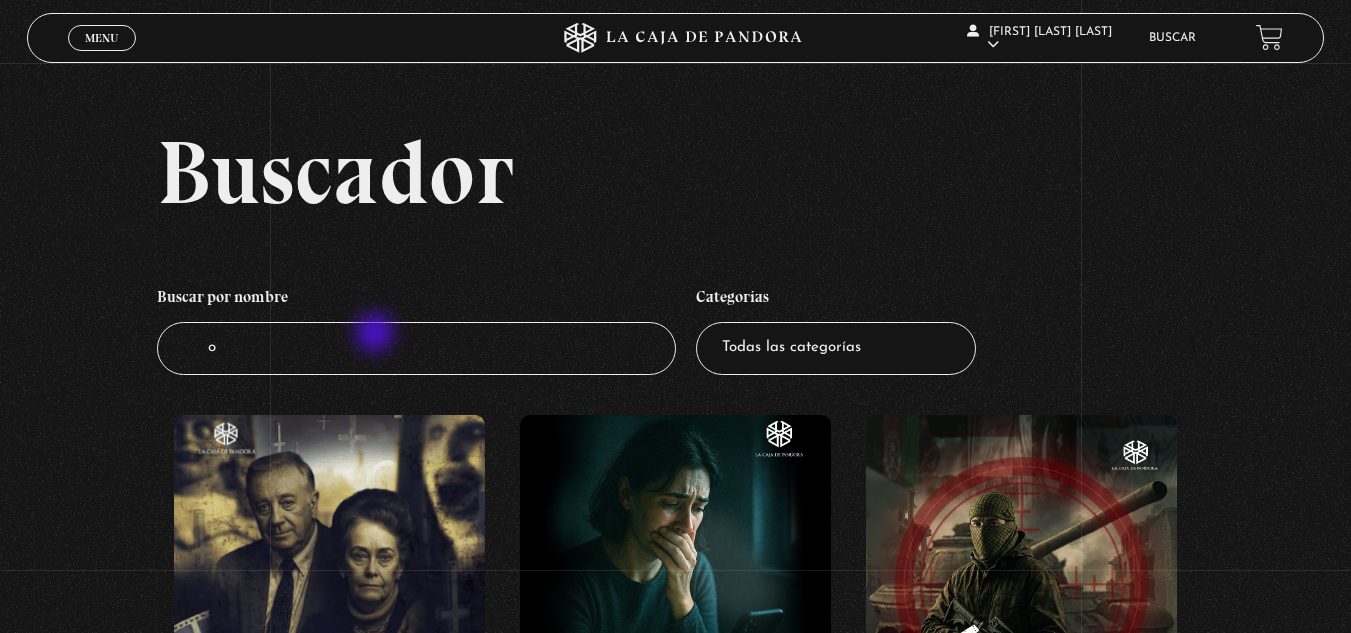 type on "op" 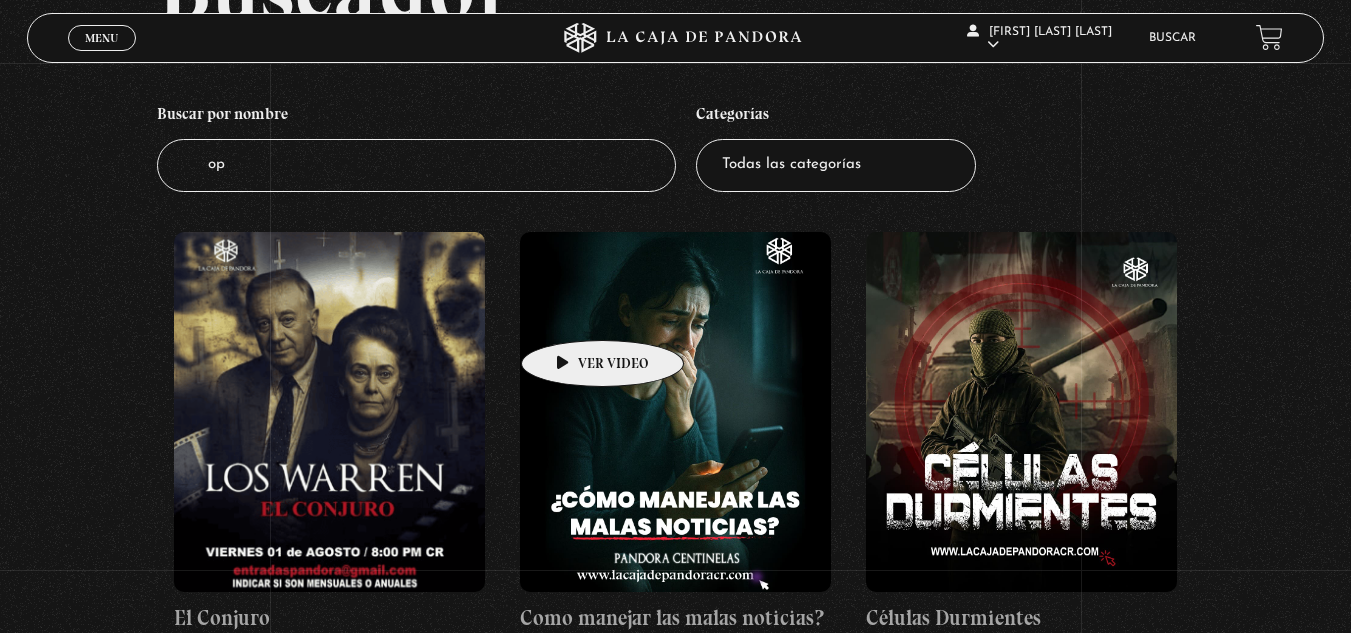 scroll, scrollTop: 200, scrollLeft: 0, axis: vertical 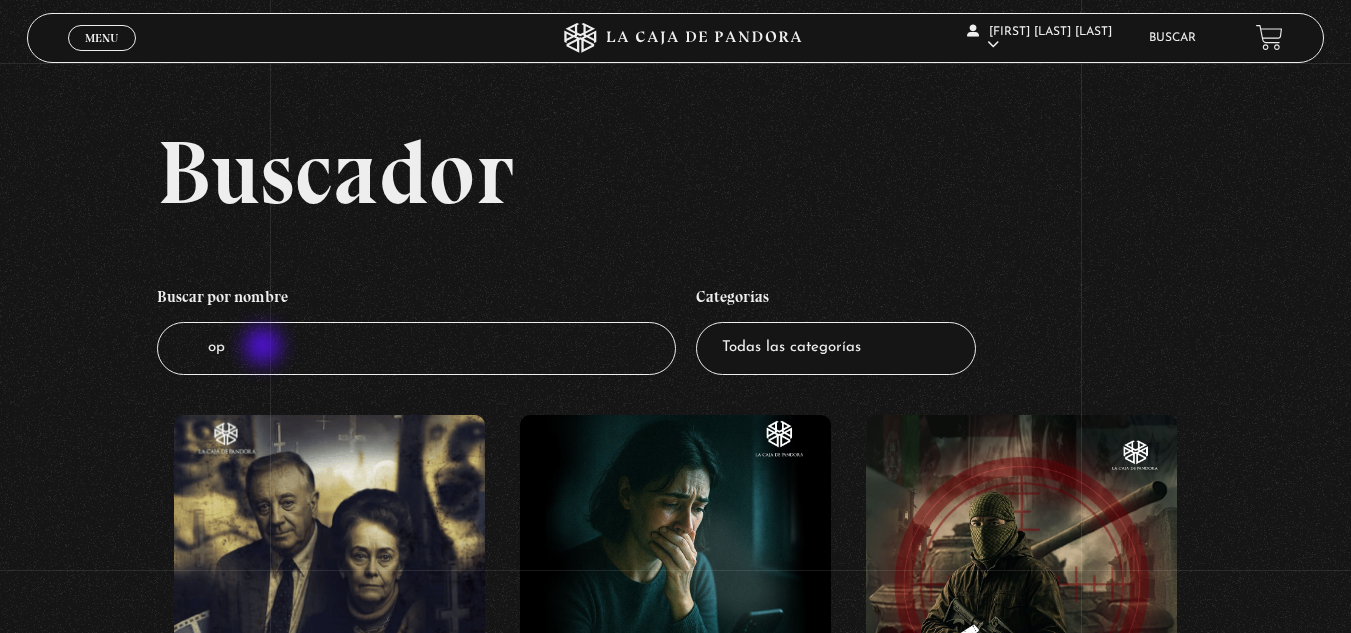 click on "op" at bounding box center [416, 348] 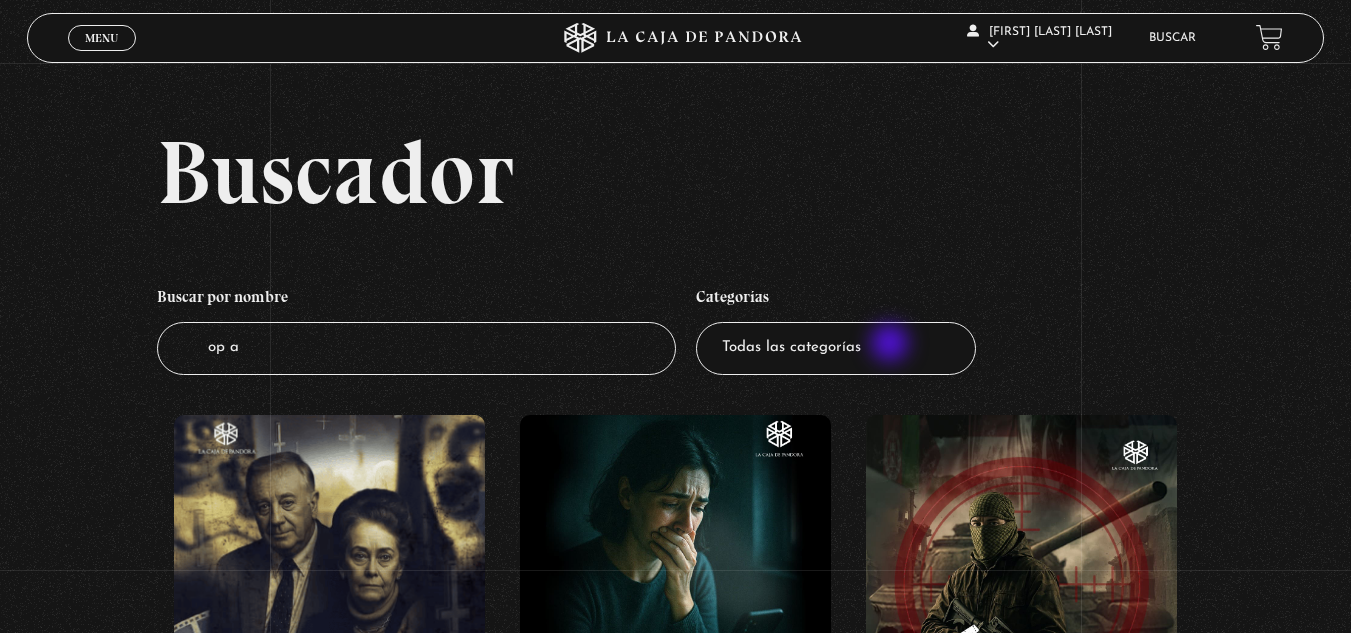 type on "op a" 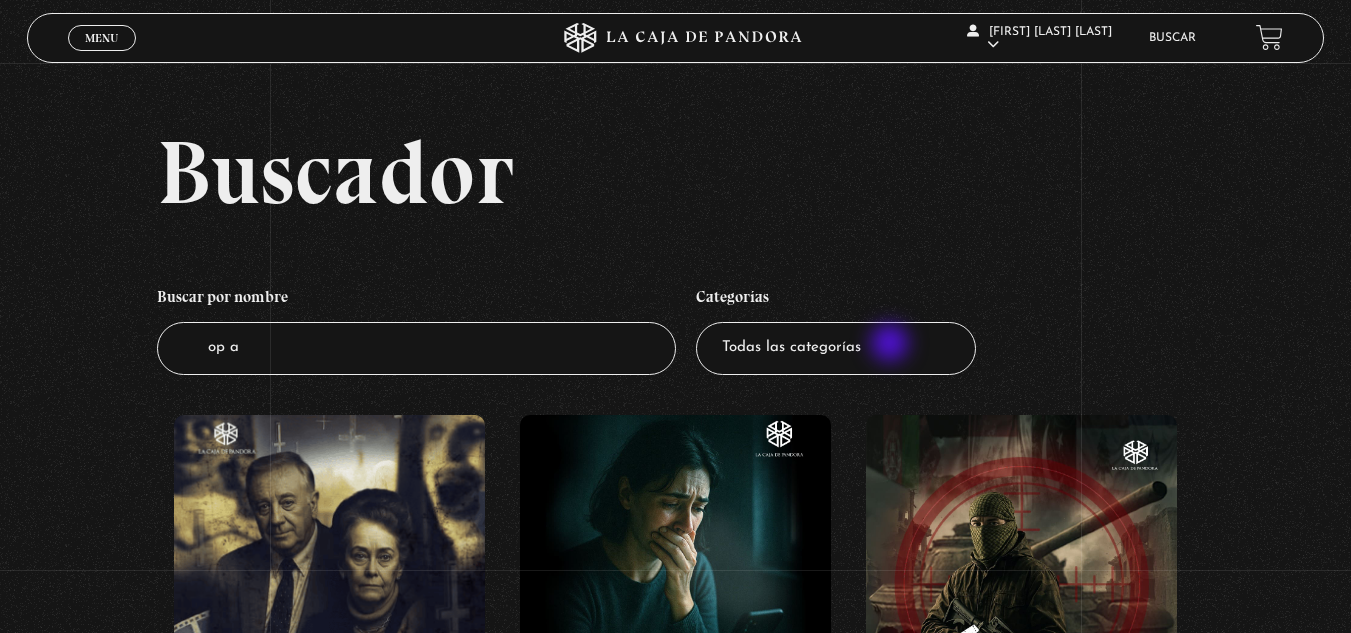 click on "Todas las categorías
11:11 Humanitario  (1)
Amo los Lunes  (2)
Análisis de series y películas  (23)
Asesinos Seriales  (2)
Centinelas  (113)
Charlas  (8)
Entrevistas  (7)
Hacktivismo  (5)
Mercado  (1)
Mundo Espiritual  (20)
Nuevo Orden Mundial NWO  (80)
Pandora Bio  (24)
Pandora Prepper  (23)
Pandora Tour  (3)
Paranormal  (11)
Pastelería  (1)
Peligros en la web  (4)
Regulares  (1)
Teorías de Conspiración  (7)" at bounding box center [836, 348] 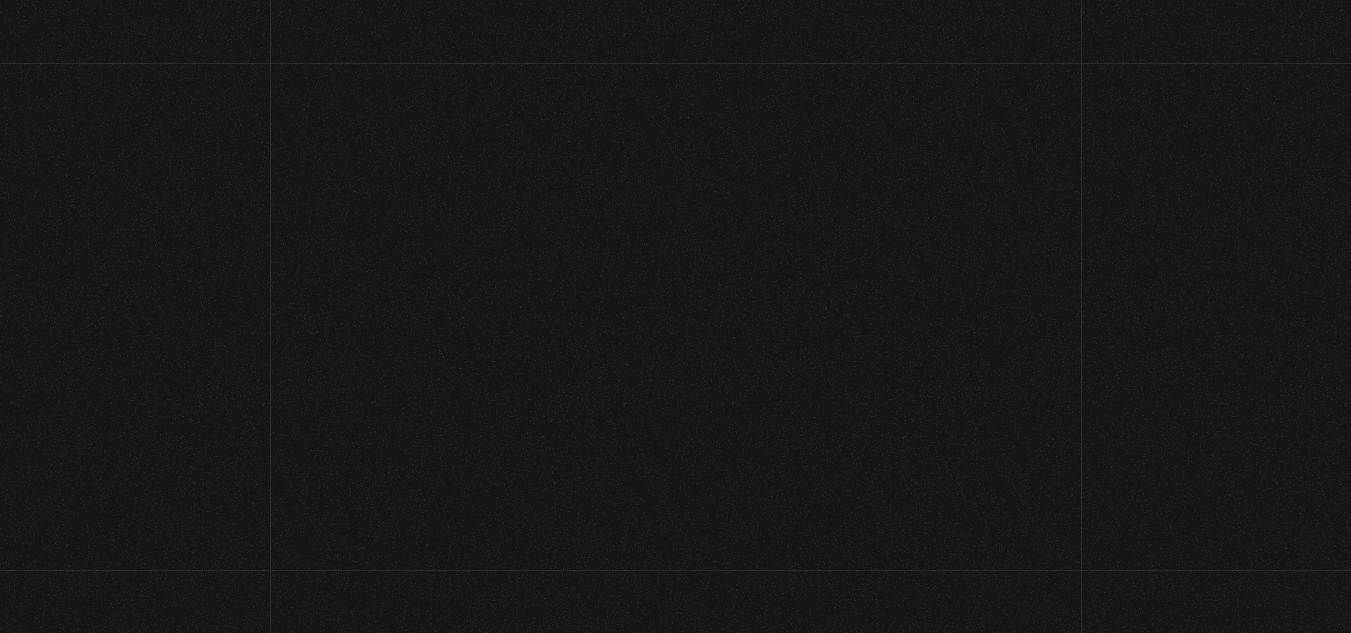 scroll, scrollTop: 0, scrollLeft: 0, axis: both 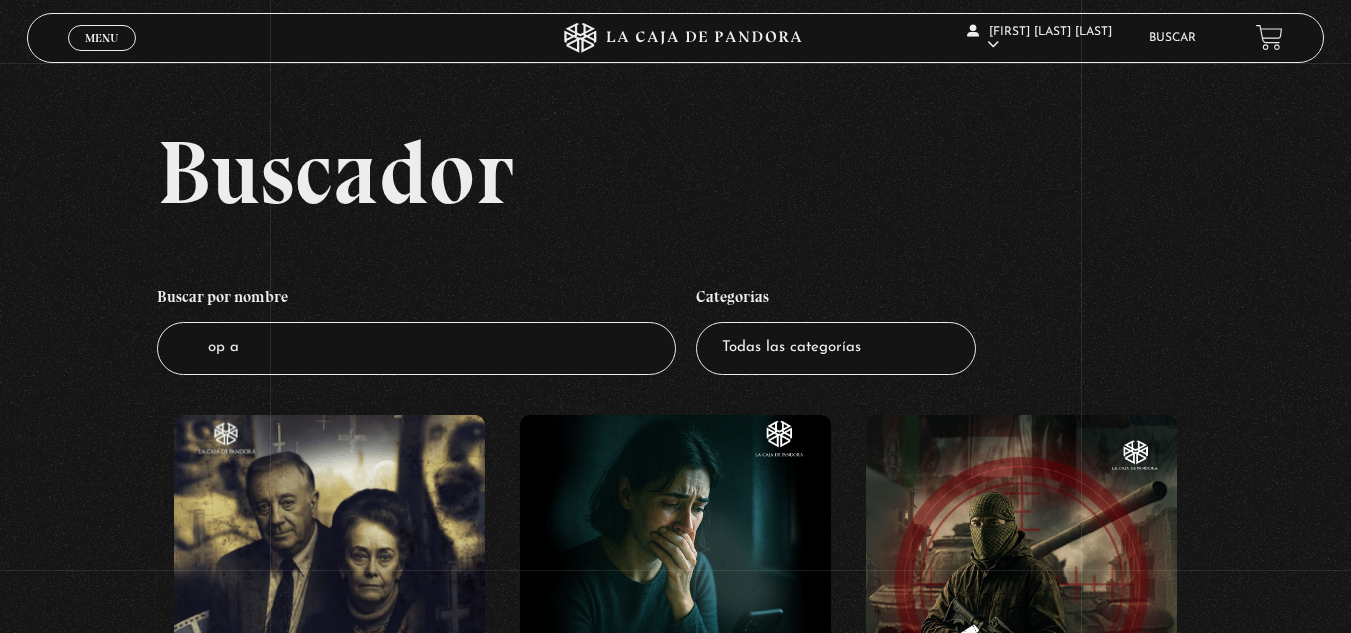 drag, startPoint x: 0, startPoint y: 0, endPoint x: 892, endPoint y: 345, distance: 956.39374 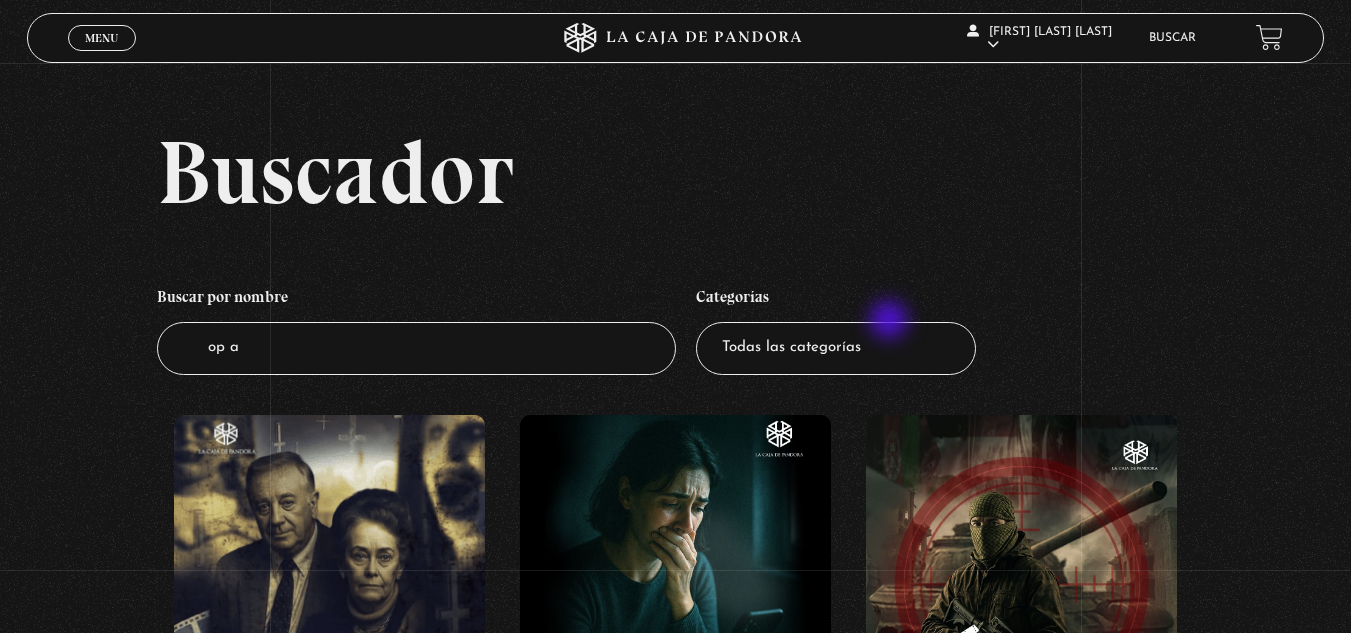 select on "nuevo-orden-mundial-nwo" 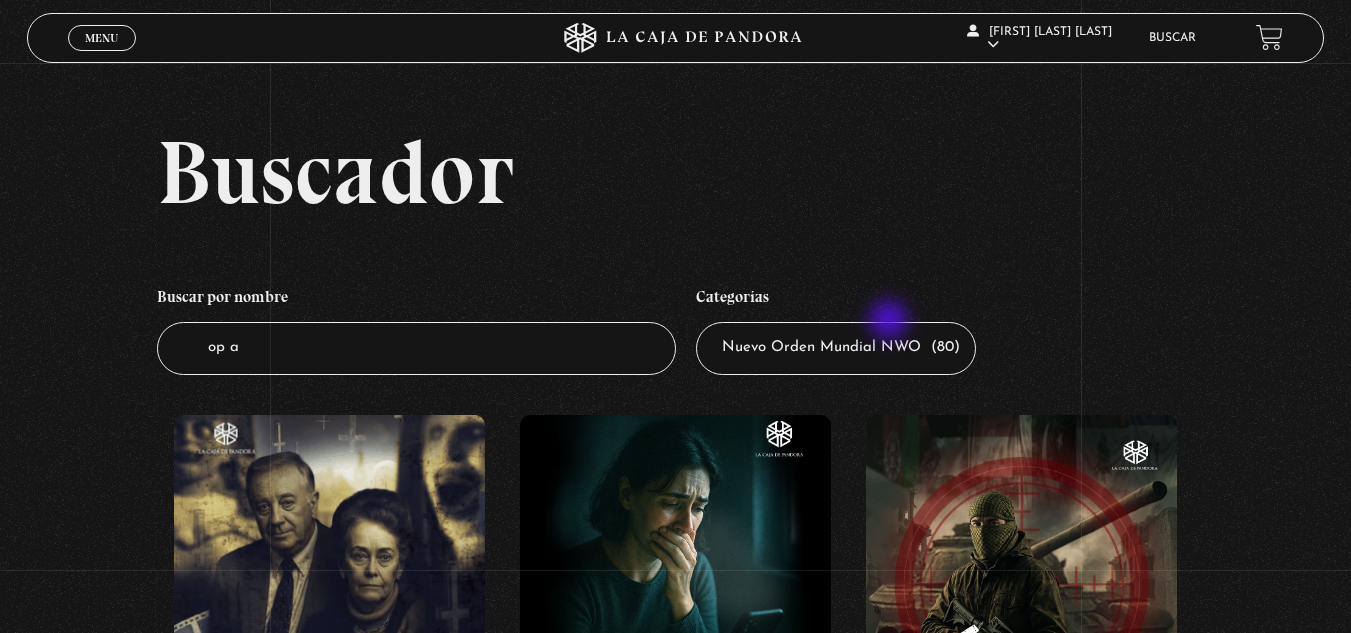 click on "Todas las categorías
11:11 Humanitario  (1)
Amo los Lunes  (2)
Análisis de series y películas  (23)
Asesinos Seriales  (2)
Centinelas  (113)
Charlas  (8)
Entrevistas  (7)
Hacktivismo  (5)
Mercado  (1)
Mundo Espiritual  (20)
Nuevo Orden Mundial NWO  (80)
Pandora Bio  (24)
Pandora Prepper  (23)
Pandora Tour  (3)
Paranormal  (11)
Pastelería  (1)
Peligros en la web  (4)
Regulares  (1)
Teorías de Conspiración  (7)" at bounding box center (836, 348) 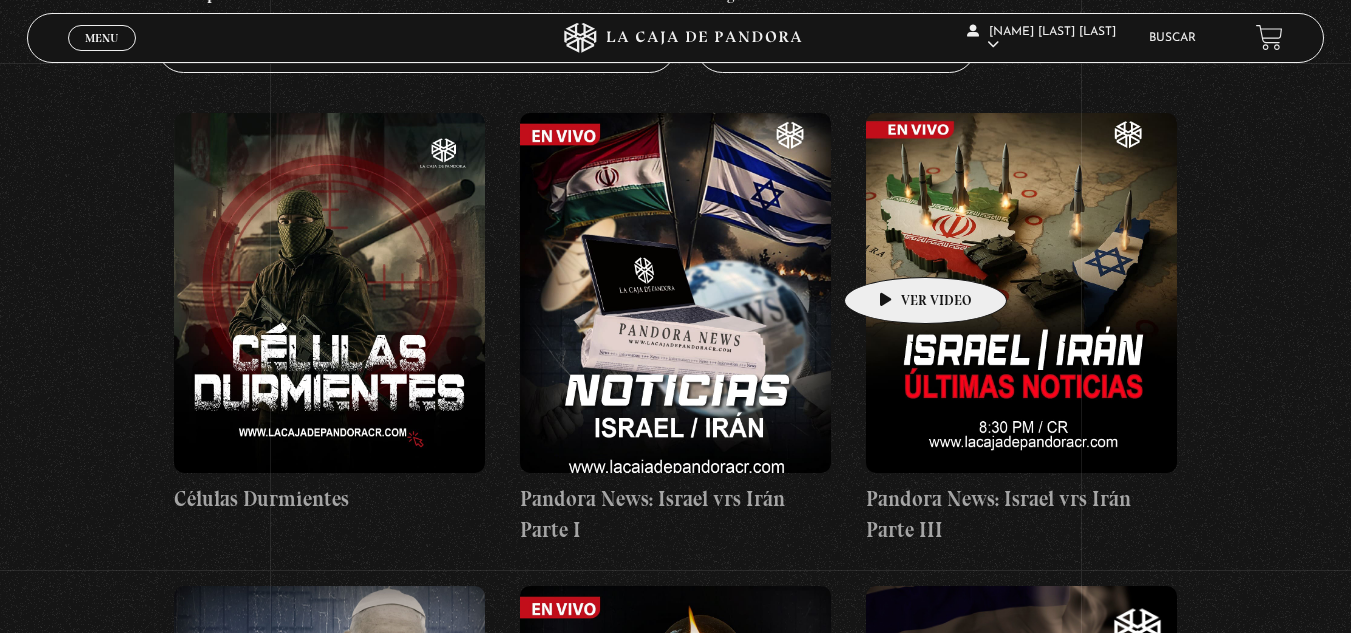 scroll, scrollTop: 0, scrollLeft: 0, axis: both 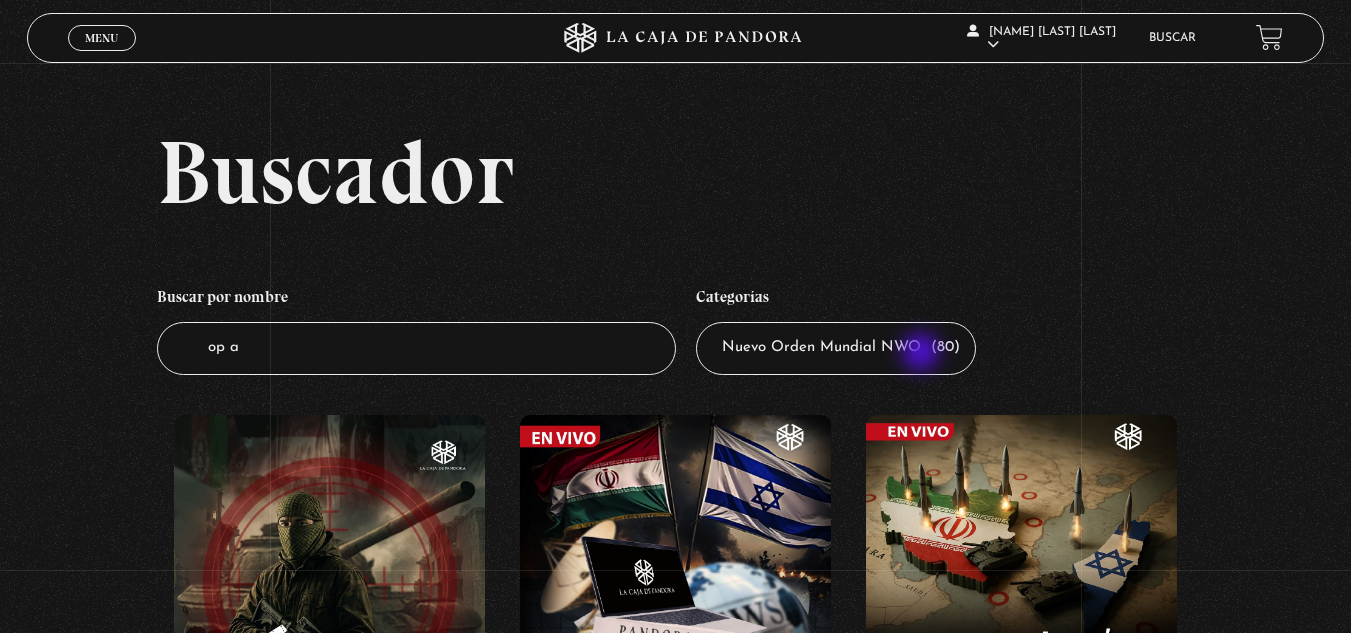 click on "Todas las categorías
11:11 Humanitario  (1)
Amo los Lunes  (2)
Análisis de series y películas  (23)
Asesinos Seriales  (2)
Centinelas  (113)
Charlas  (8)
Entrevistas  (7)
Hacktivismo  (5)
Mercado  (1)
Mundo Espiritual  (20)
Nuevo Orden Mundial NWO  (80)
Pandora Bio  (24)
Pandora Prepper  (23)
Pandora Tour  (3)
Paranormal  (11)
Pastelería  (1)
Peligros en la web  (4)
Regulares  (1)
Teorías de Conspiración  (7)" at bounding box center [836, 348] 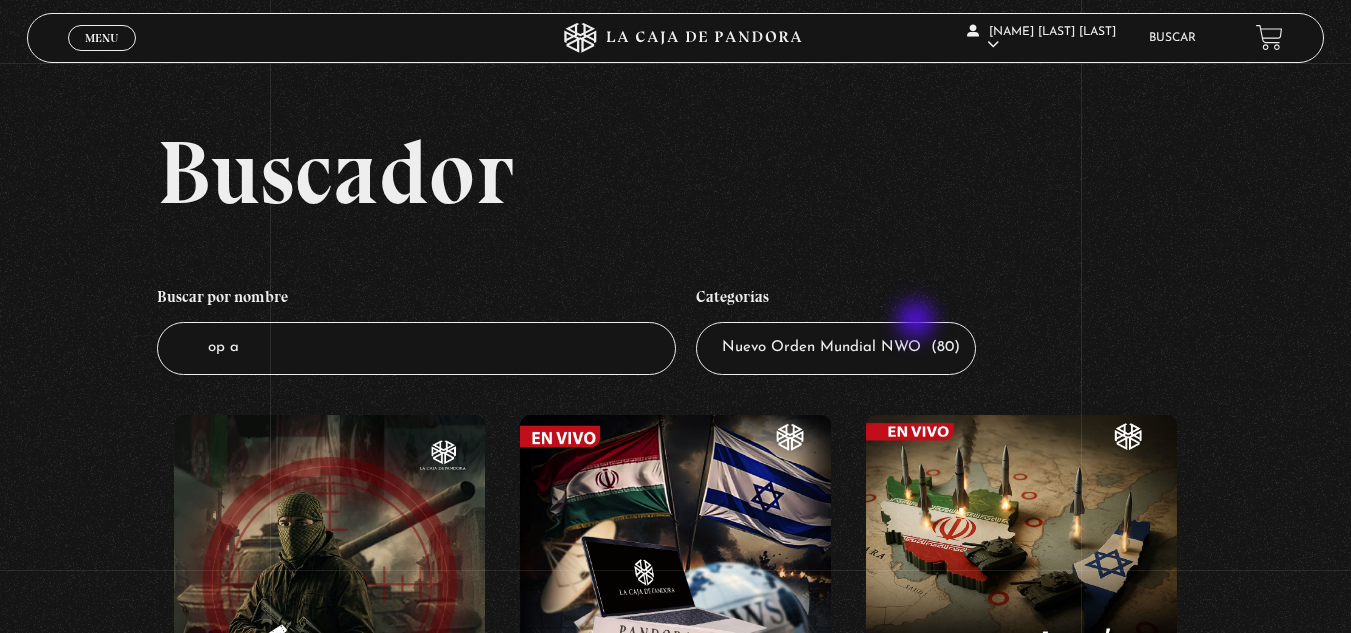 select on "series-y-peliculas" 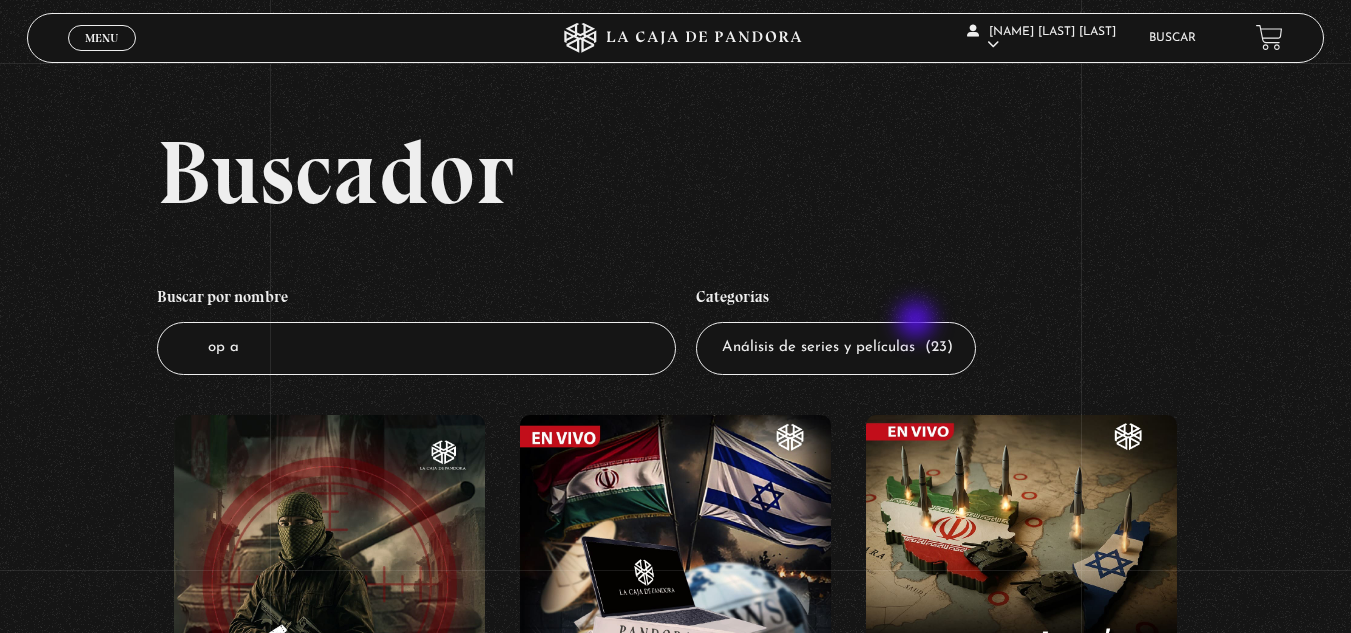click on "Todas las categorías
11:11 Humanitario  (1)
Amo los Lunes  (2)
Análisis de series y películas  (23)
Asesinos Seriales  (2)
Centinelas  (113)
Charlas  (8)
Entrevistas  (7)
Hacktivismo  (5)
Mercado  (1)
Mundo Espiritual  (20)
Nuevo Orden Mundial NWO  (80)
Pandora Bio  (24)
Pandora Prepper  (23)
Pandora Tour  (3)
Paranormal  (11)
Pastelería  (1)
Peligros en la web  (4)
Regulares  (1)
Teorías de Conspiración  (7)" at bounding box center (836, 348) 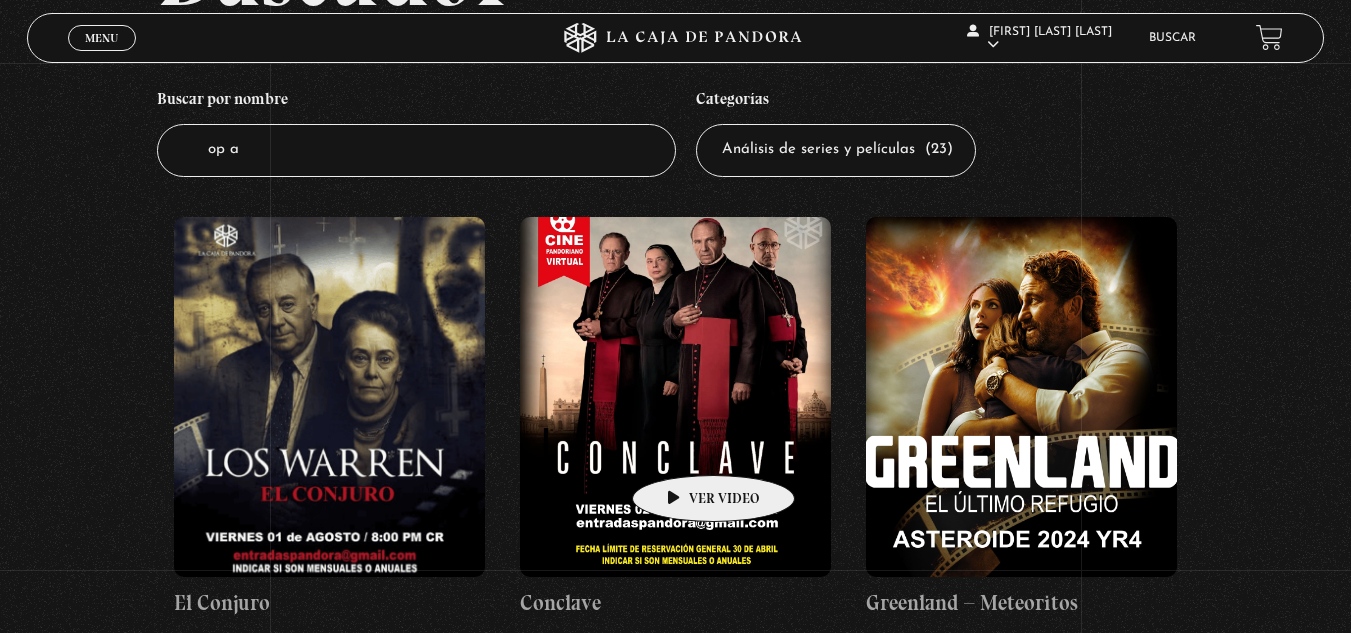 scroll, scrollTop: 200, scrollLeft: 0, axis: vertical 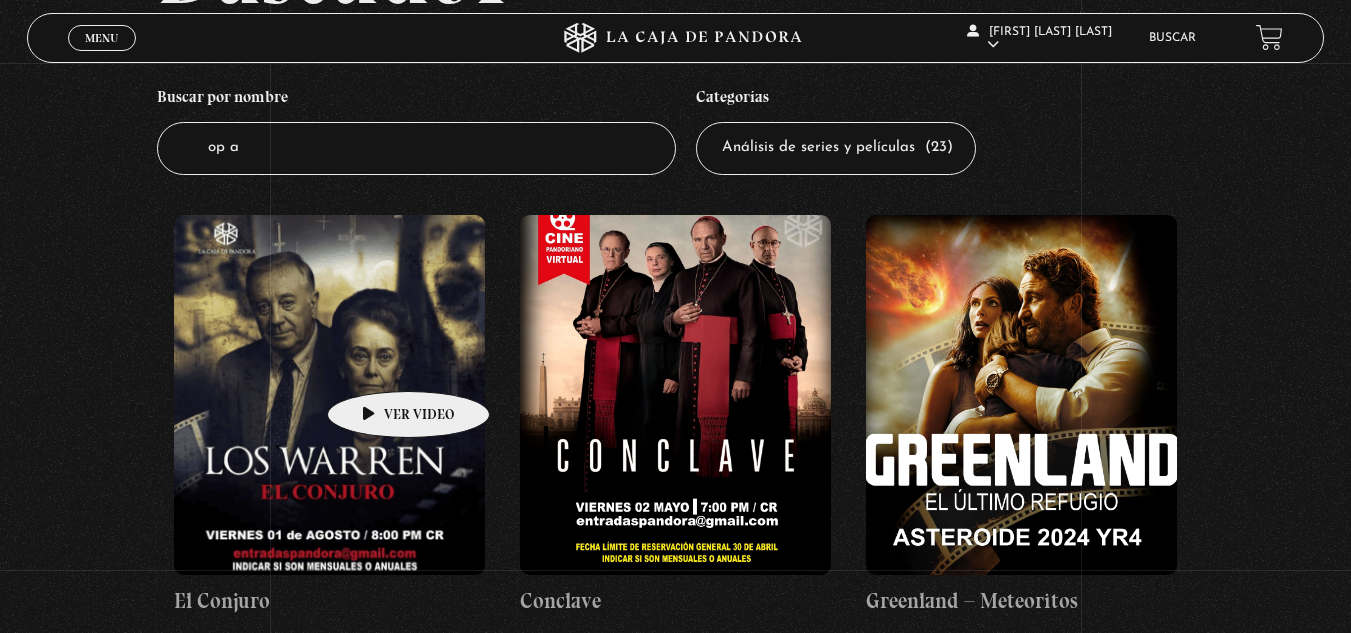 click at bounding box center [329, 395] 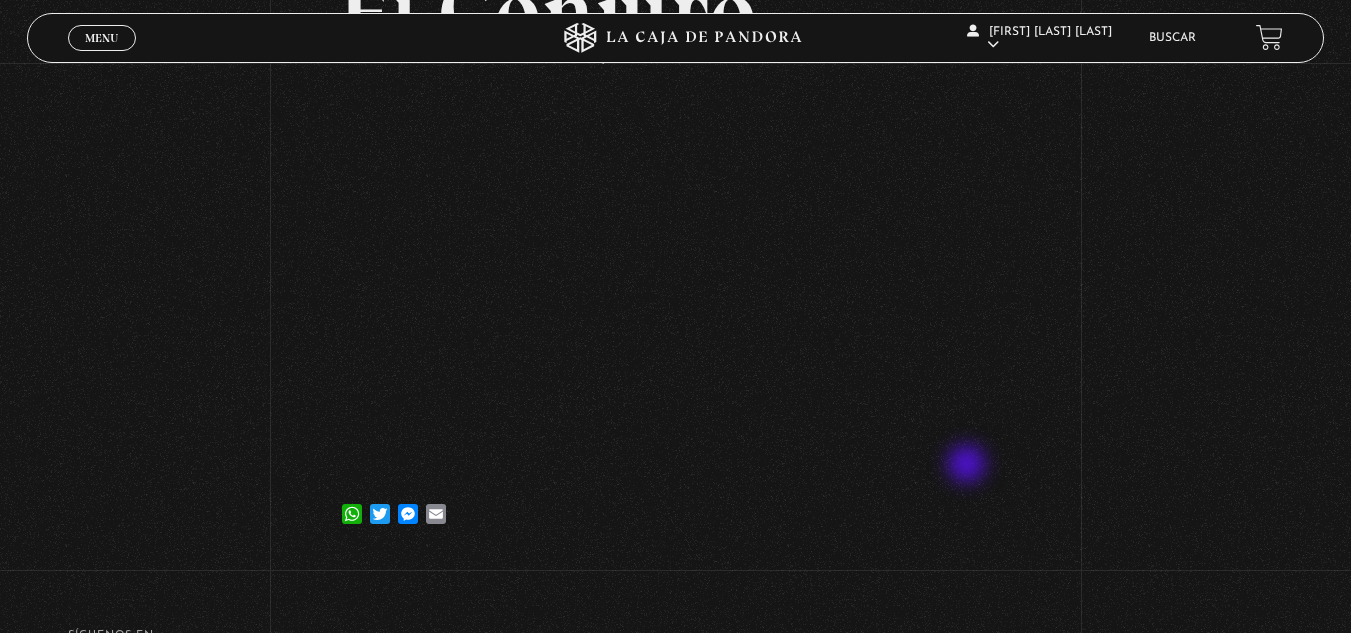 scroll, scrollTop: 100, scrollLeft: 0, axis: vertical 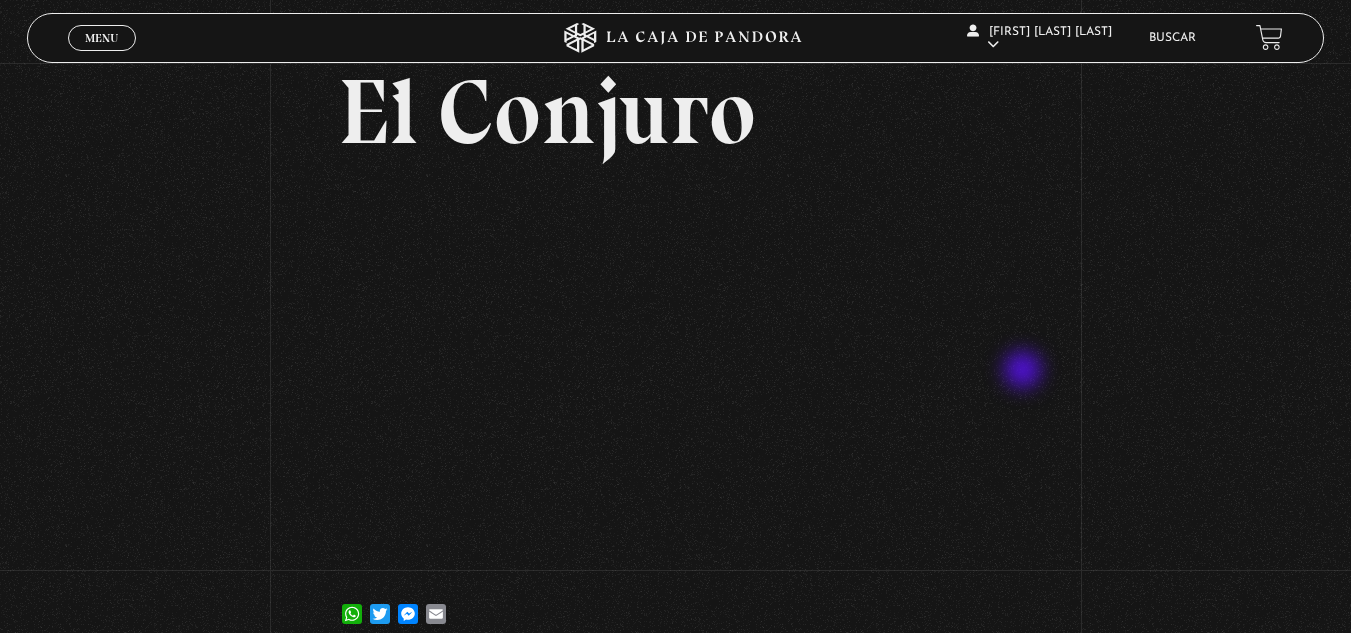 click on "Volver
[DATE]
El Conjuro
[SERVICE] [SERVICE] [SERVICE]" at bounding box center (675, 311) 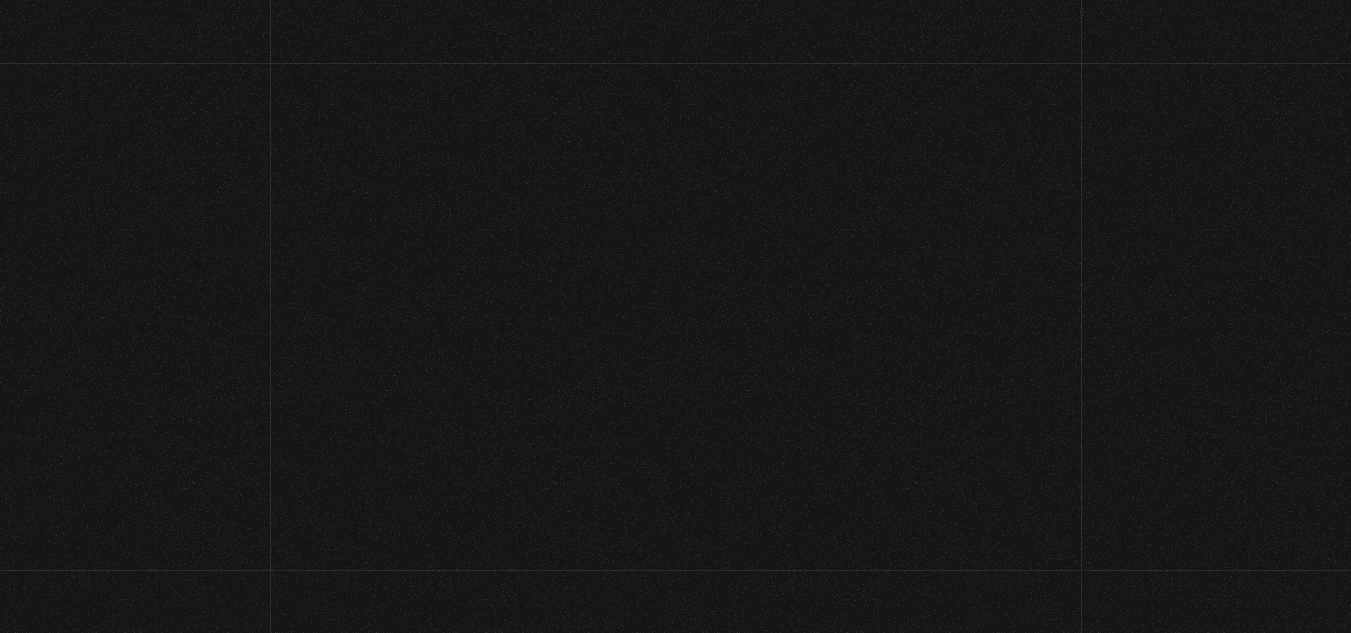 scroll, scrollTop: 100, scrollLeft: 0, axis: vertical 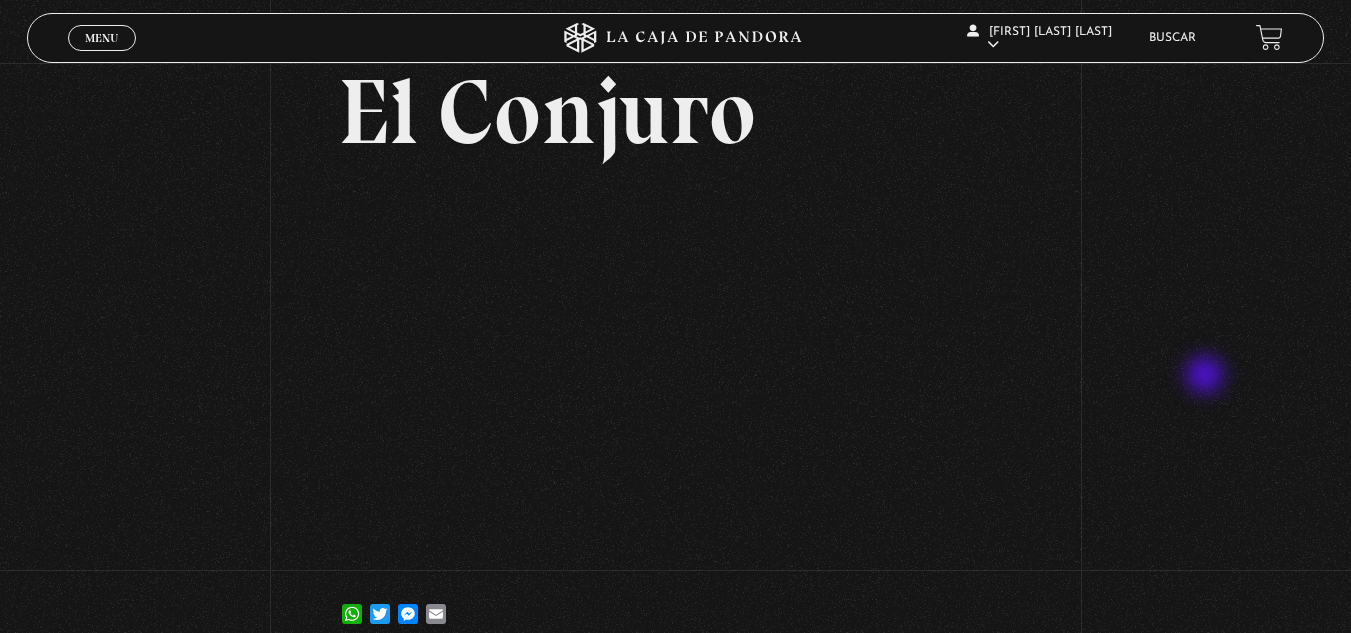 click on "Volver
[DATE]
El Conjuro
[APP] [APP] [APP] [APP]" at bounding box center (675, 311) 